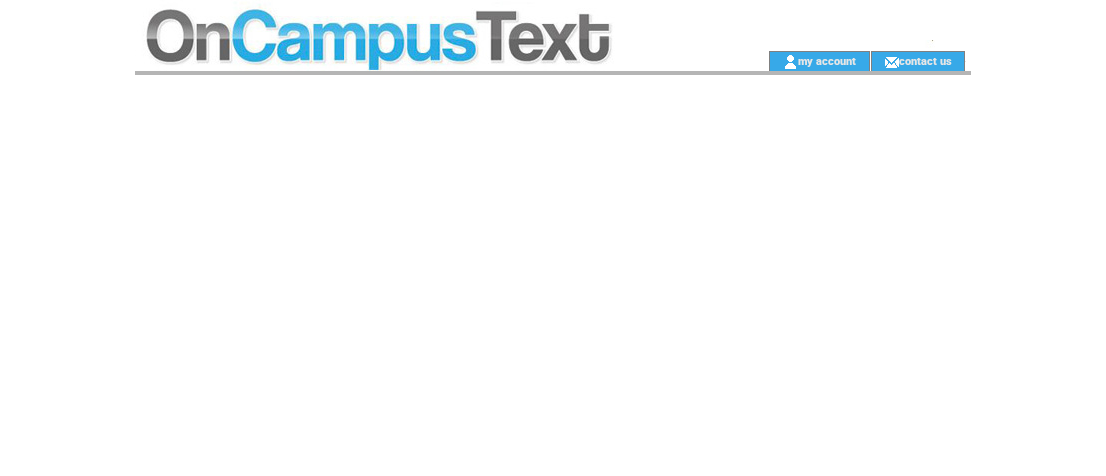 scroll, scrollTop: 0, scrollLeft: 0, axis: both 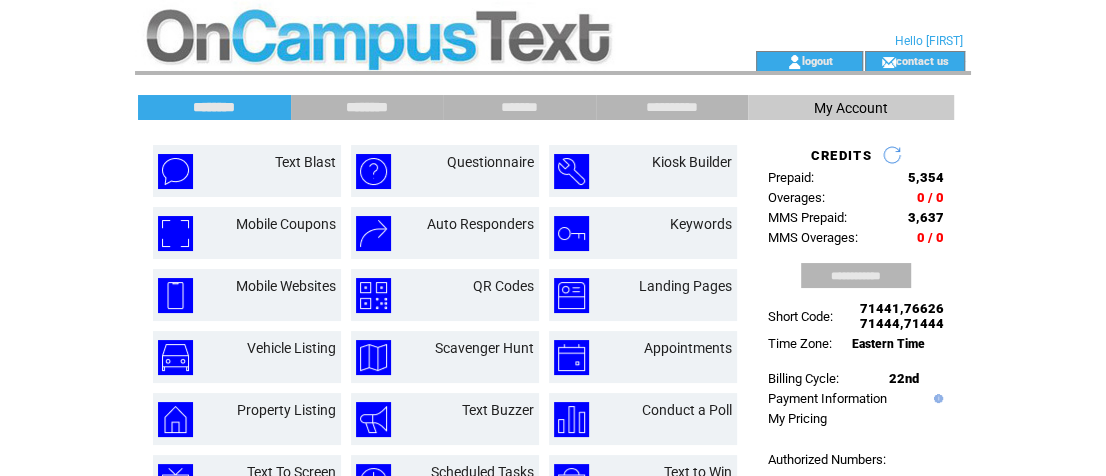 click on "********" at bounding box center [367, 107] 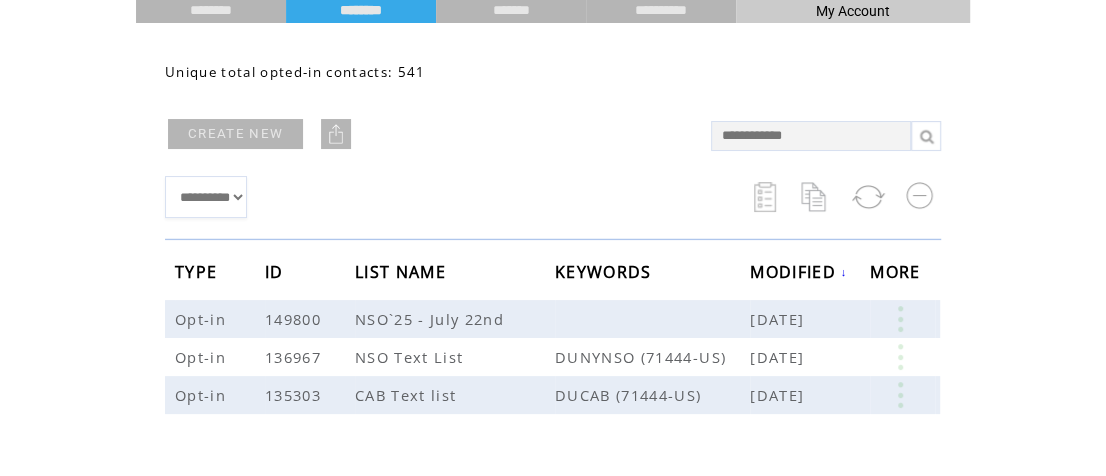scroll, scrollTop: 203, scrollLeft: 0, axis: vertical 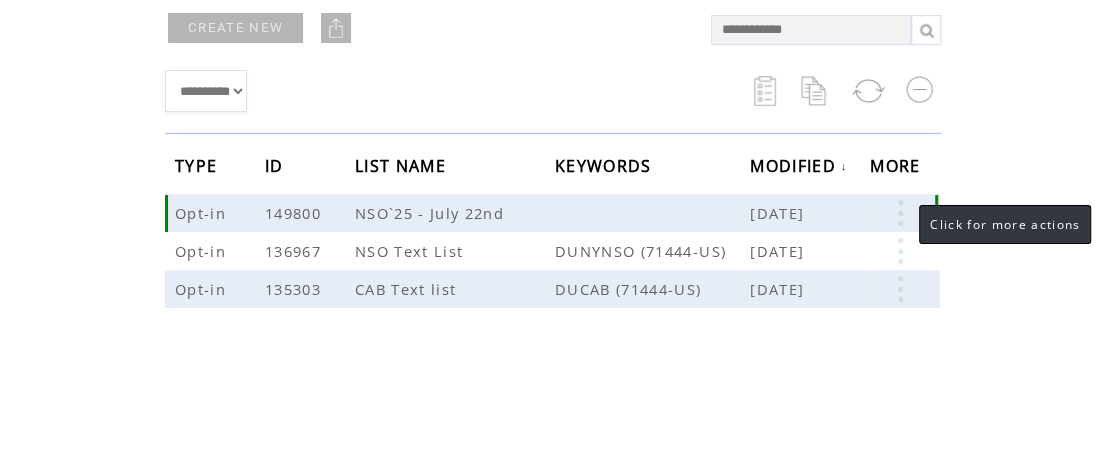 click at bounding box center (900, 213) 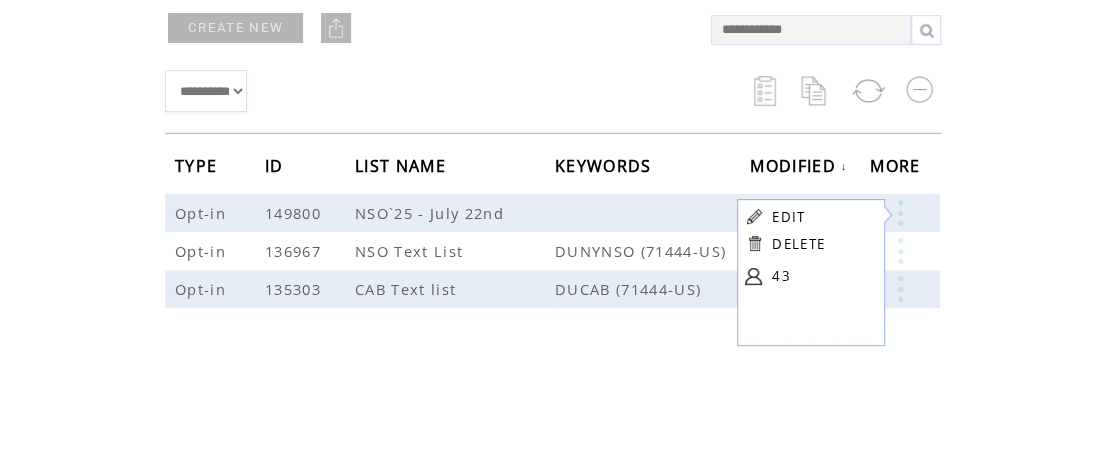 click on "**********" 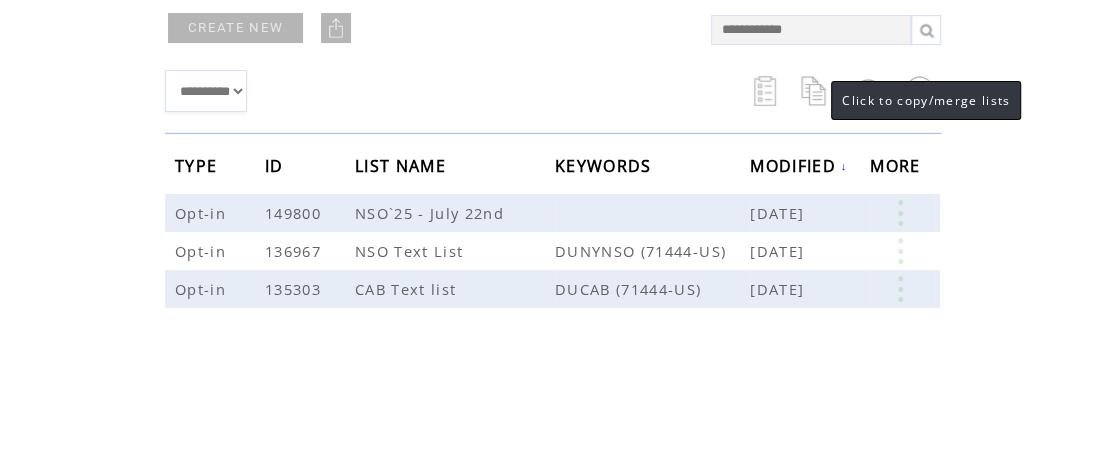 click at bounding box center [816, 91] 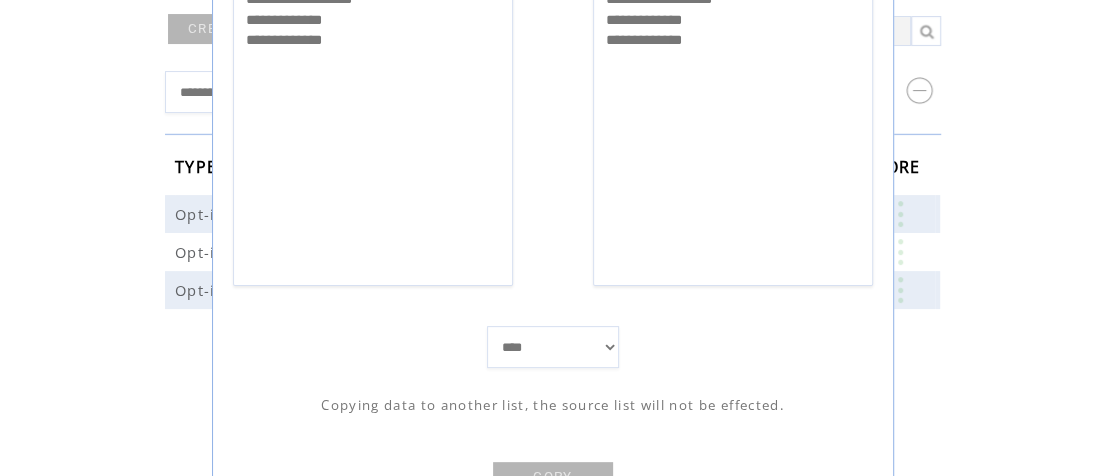 scroll, scrollTop: 205, scrollLeft: 0, axis: vertical 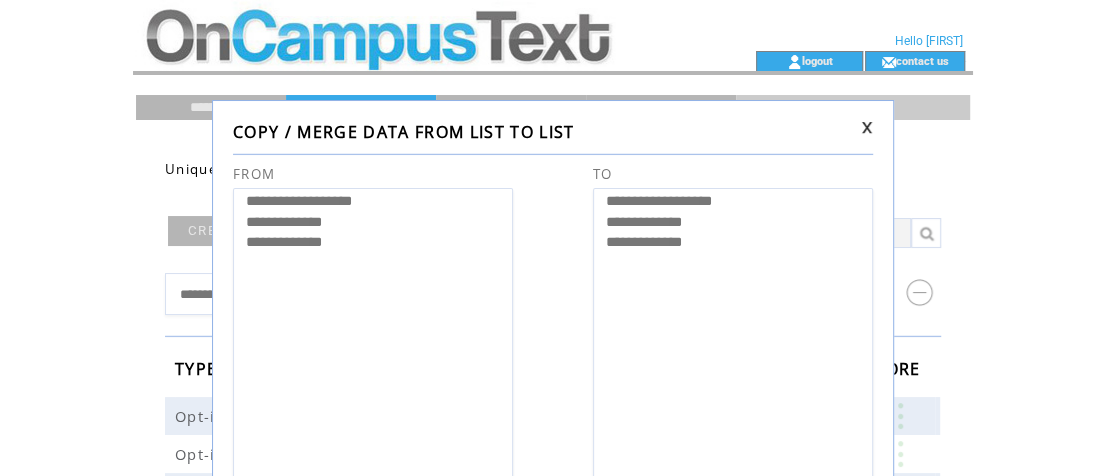 click on "**********" at bounding box center (553, 457) 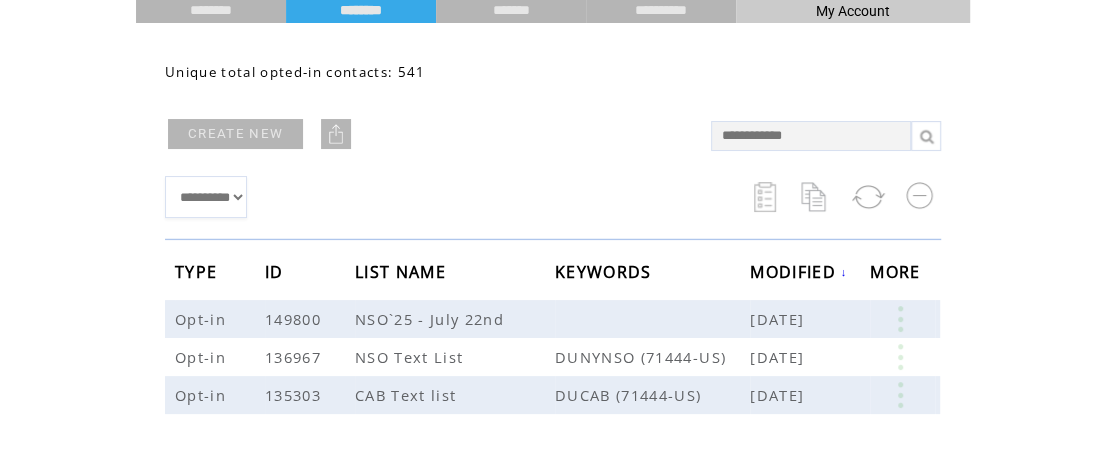 scroll, scrollTop: 104, scrollLeft: 0, axis: vertical 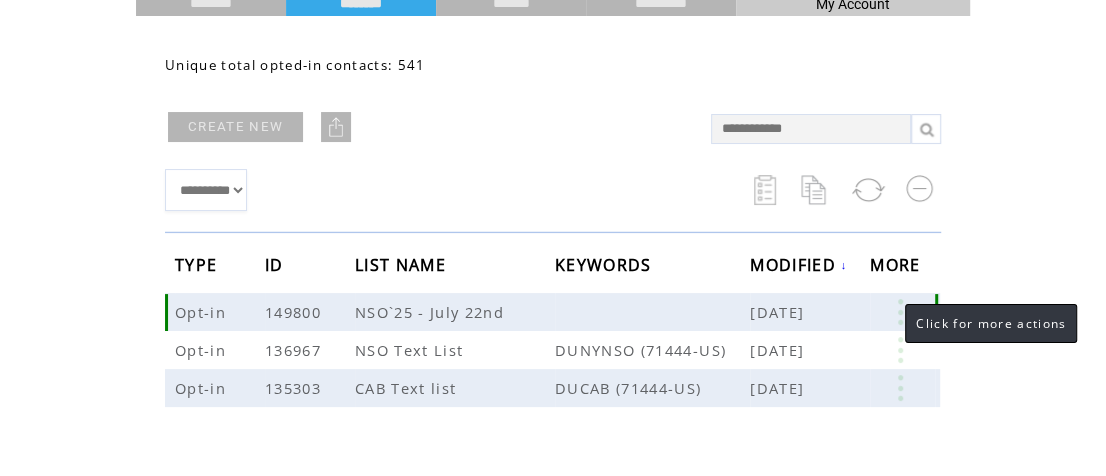 click at bounding box center (900, 312) 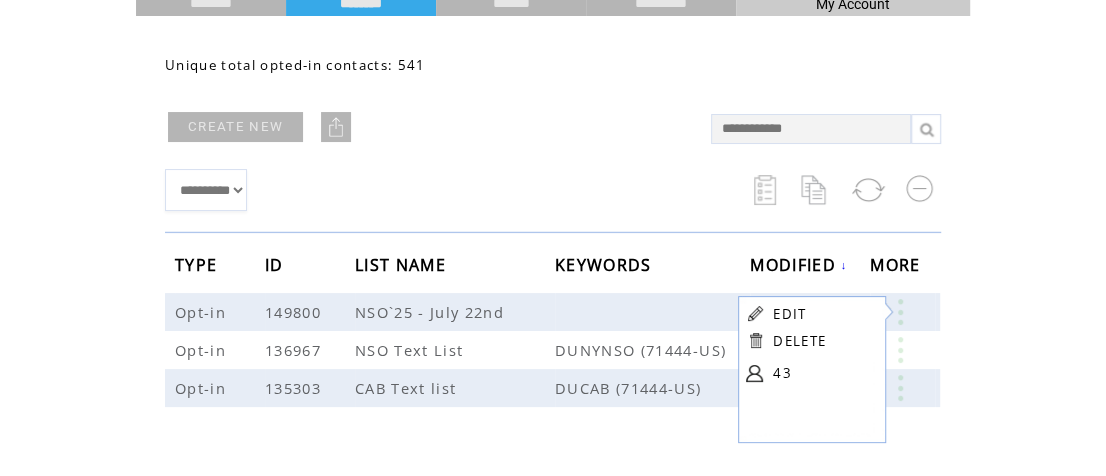 click on "EDIT" at bounding box center (789, 314) 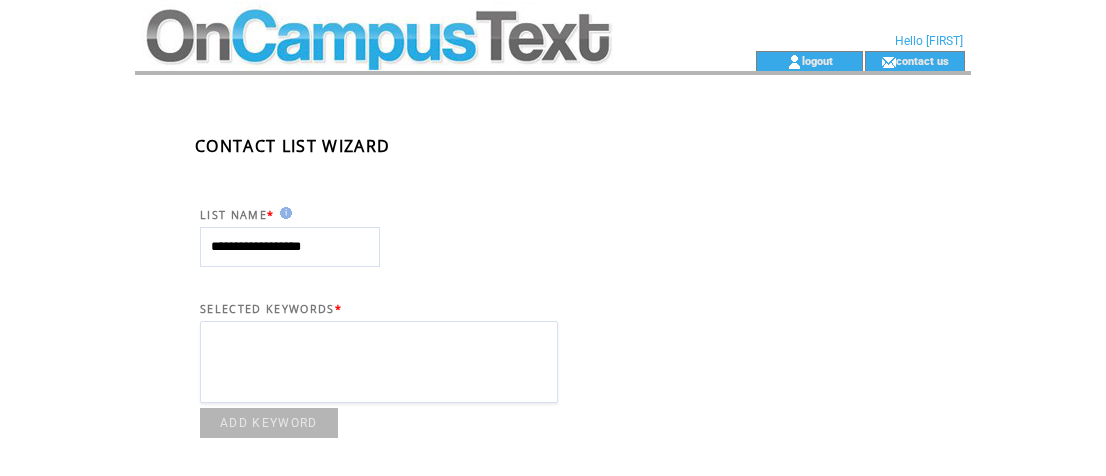 scroll, scrollTop: 0, scrollLeft: 0, axis: both 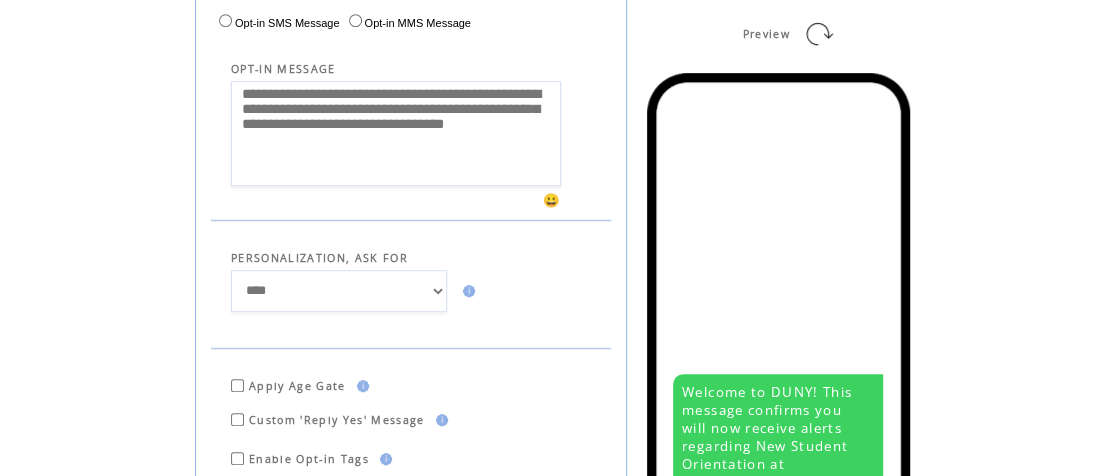 drag, startPoint x: 530, startPoint y: 197, endPoint x: 200, endPoint y: 128, distance: 337.13647 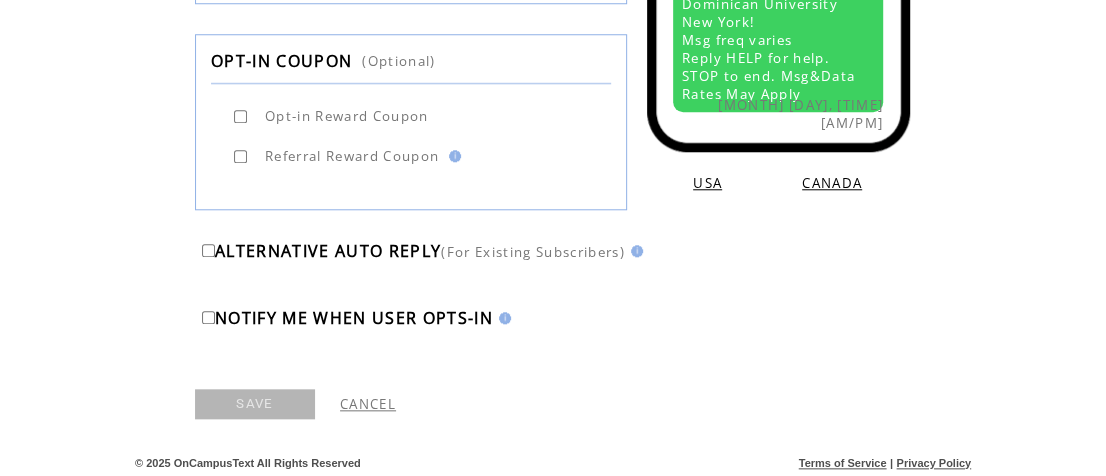 scroll, scrollTop: 1057, scrollLeft: 0, axis: vertical 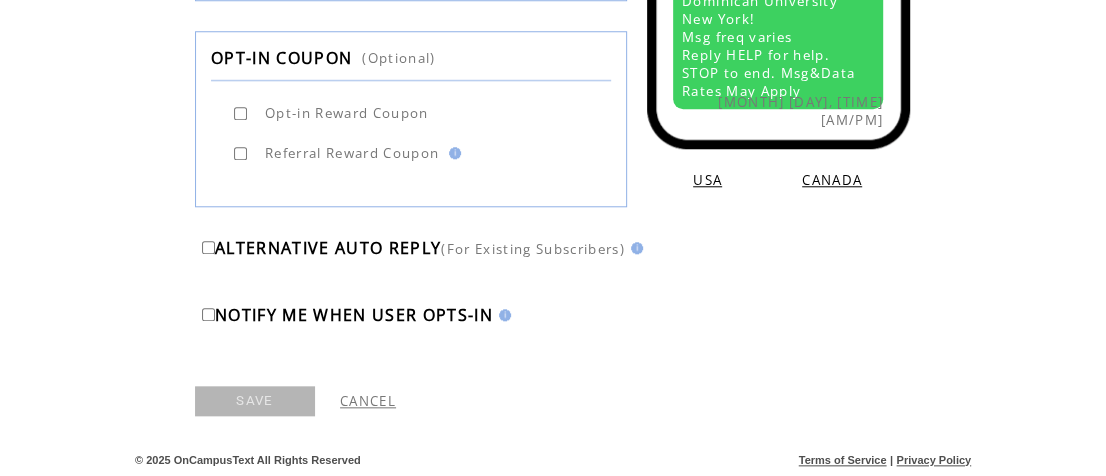 click on "CANCEL" at bounding box center [673, 401] 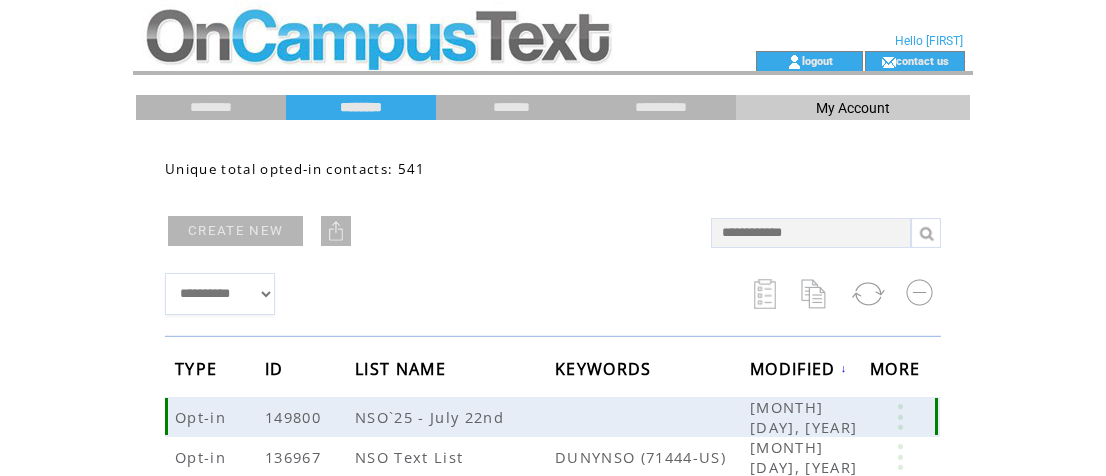 scroll, scrollTop: 0, scrollLeft: 0, axis: both 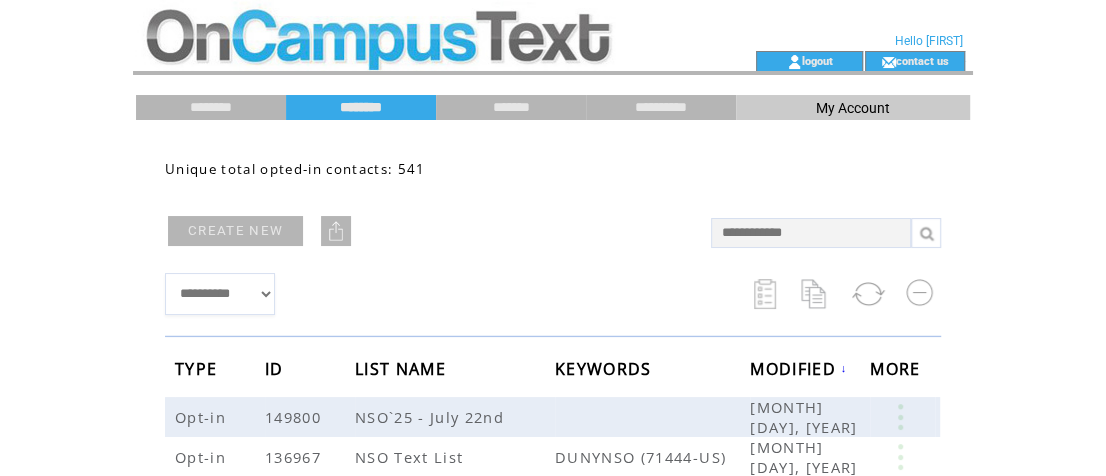 click on "CREATE NEW" at bounding box center [235, 231] 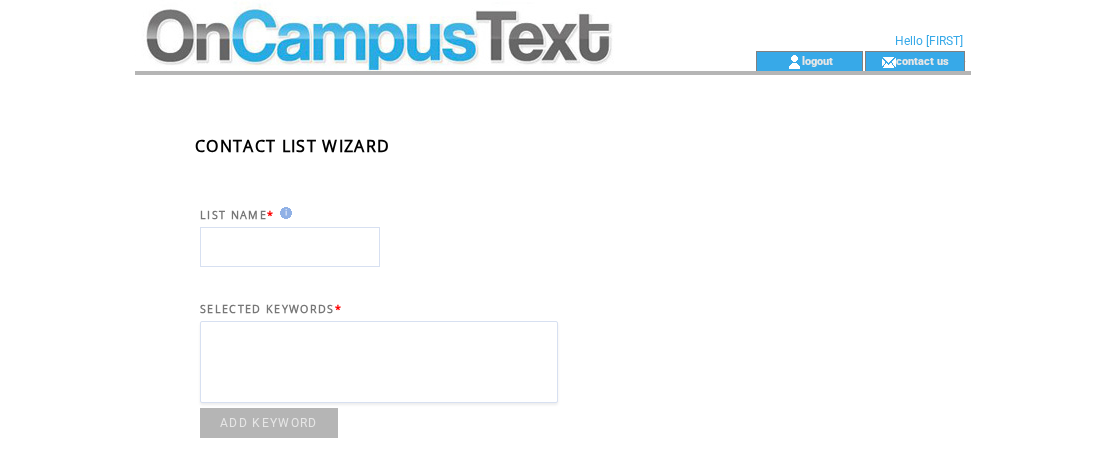 scroll, scrollTop: 0, scrollLeft: 0, axis: both 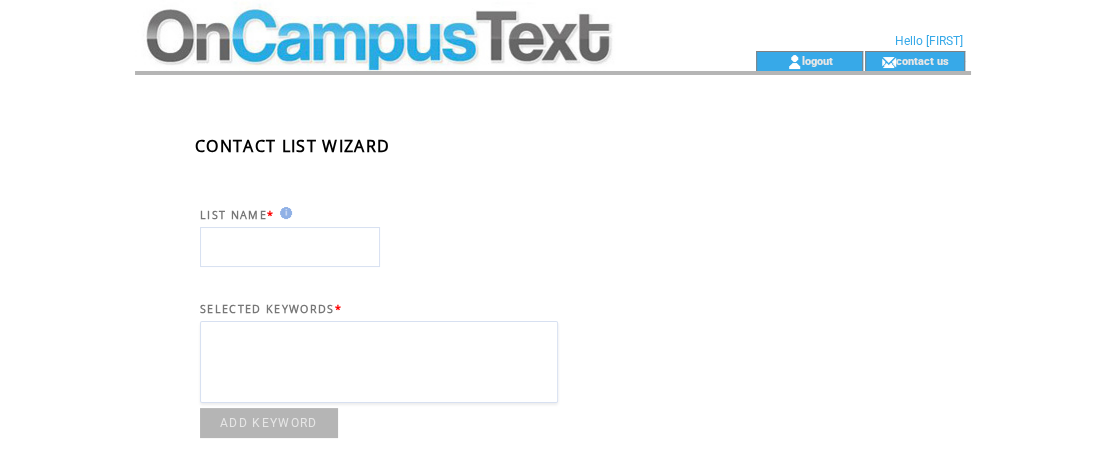 drag, startPoint x: 0, startPoint y: 0, endPoint x: 266, endPoint y: 233, distance: 353.61703 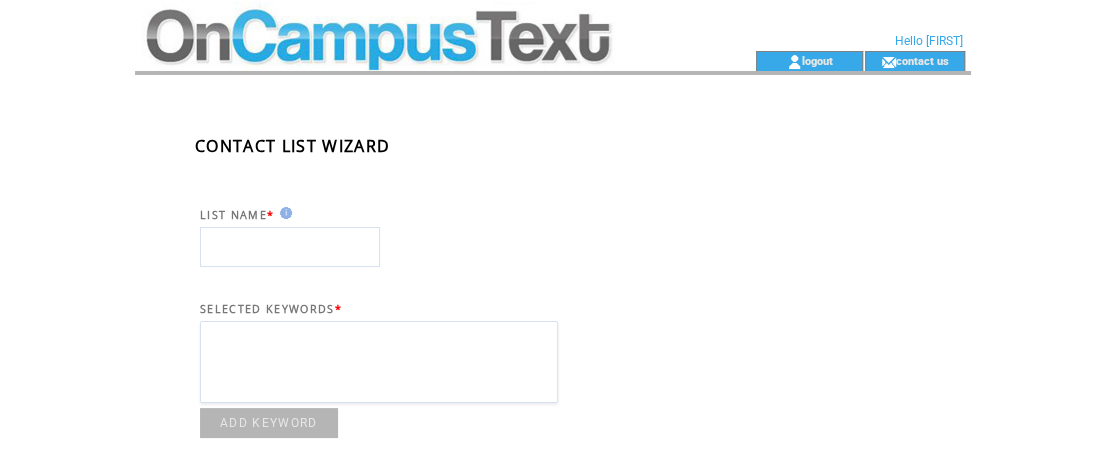 click at bounding box center [290, 247] 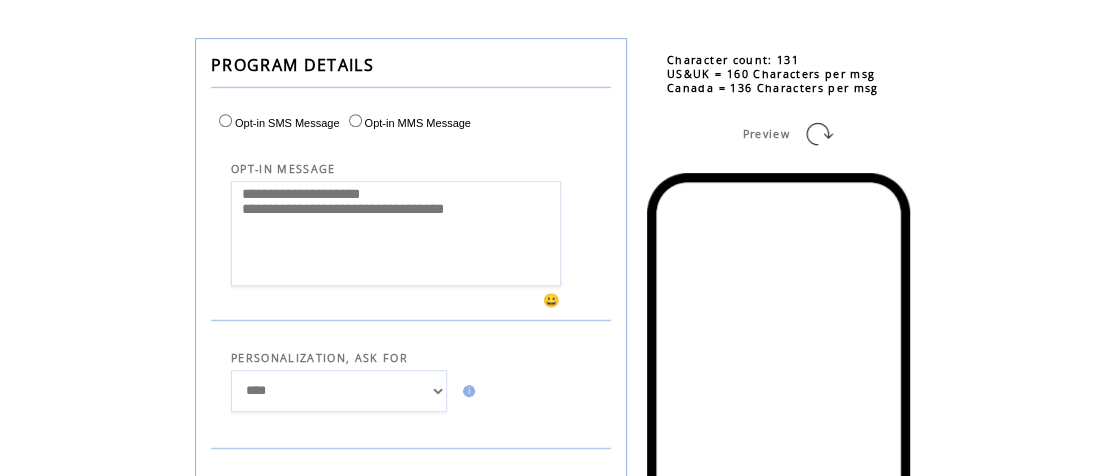 scroll, scrollTop: 516, scrollLeft: 0, axis: vertical 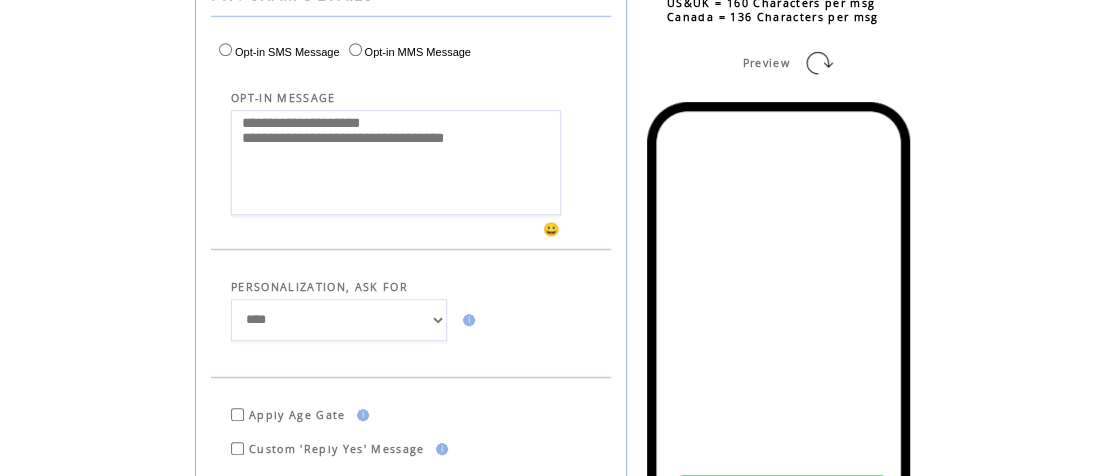type on "**********" 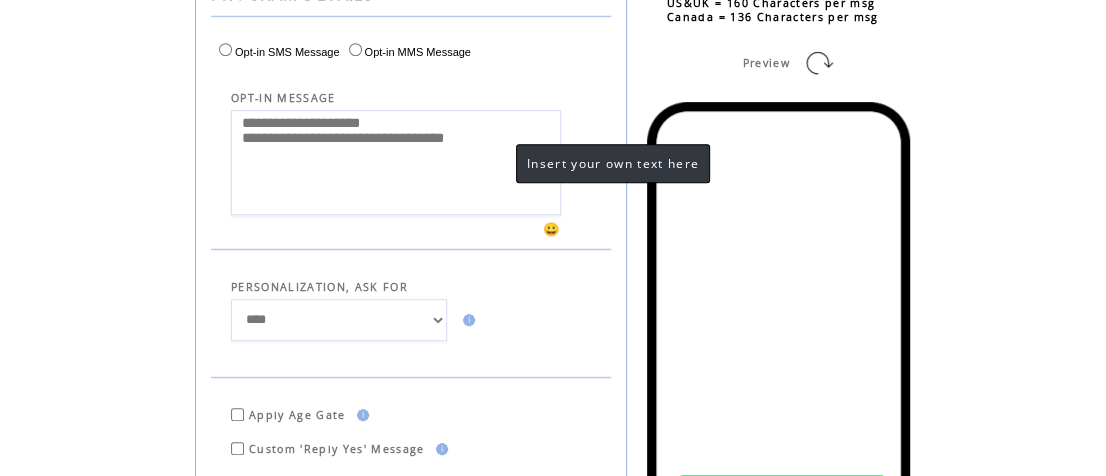 paste on "**********" 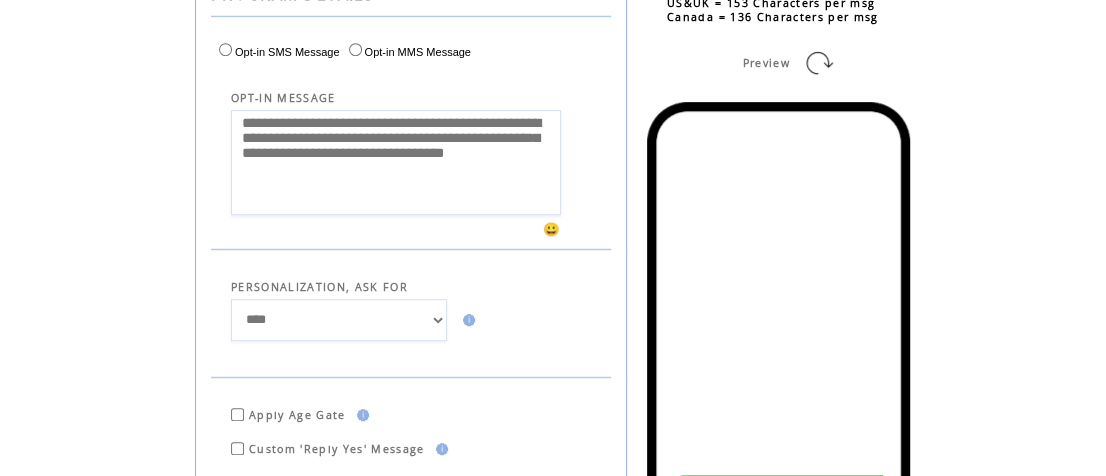 type on "**********" 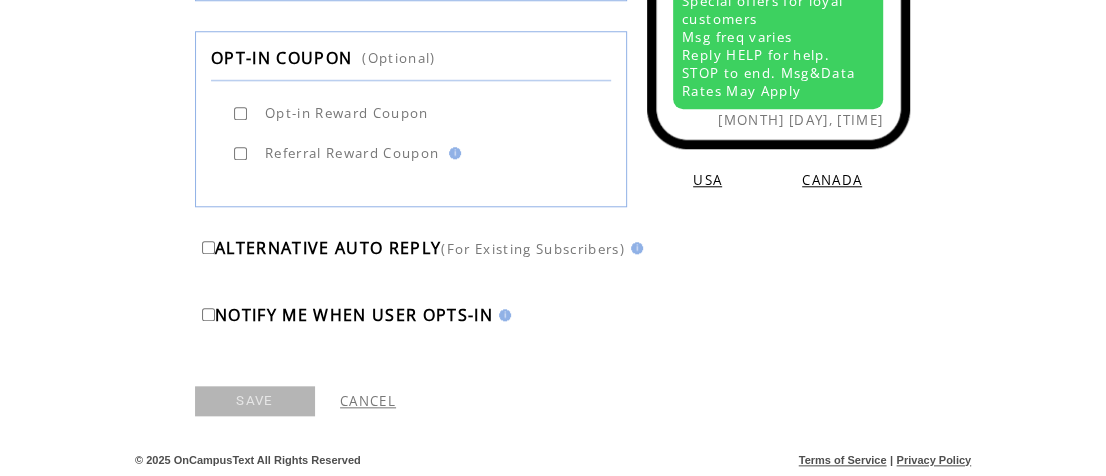 scroll, scrollTop: 1057, scrollLeft: 0, axis: vertical 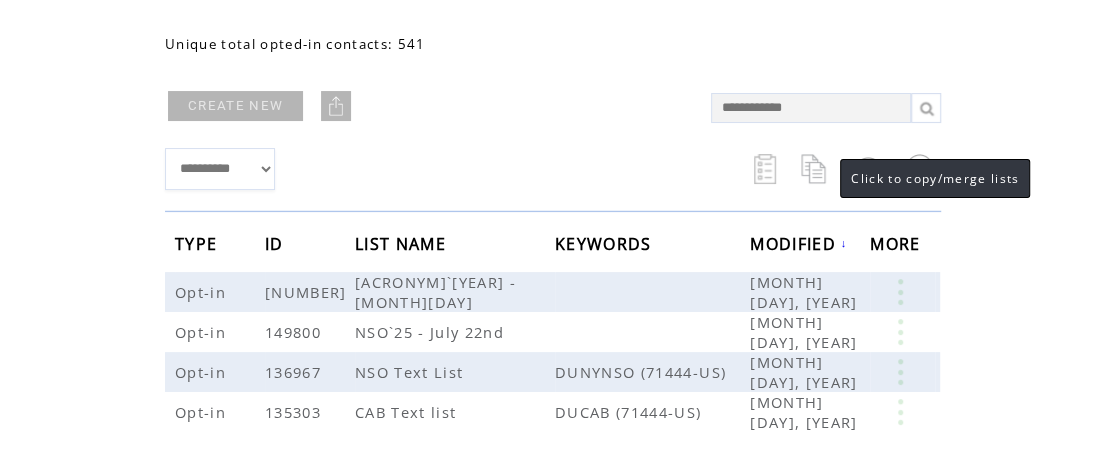 click at bounding box center (816, 169) 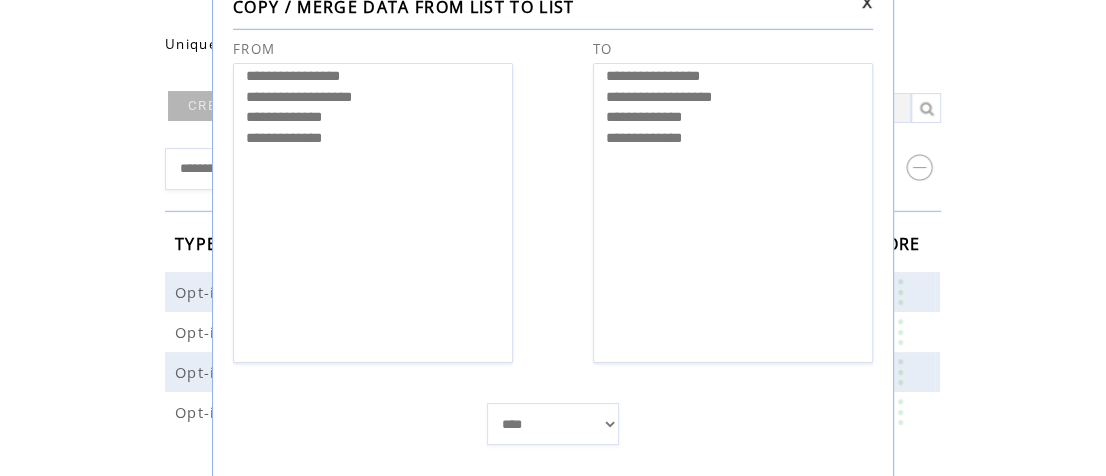 select on "******" 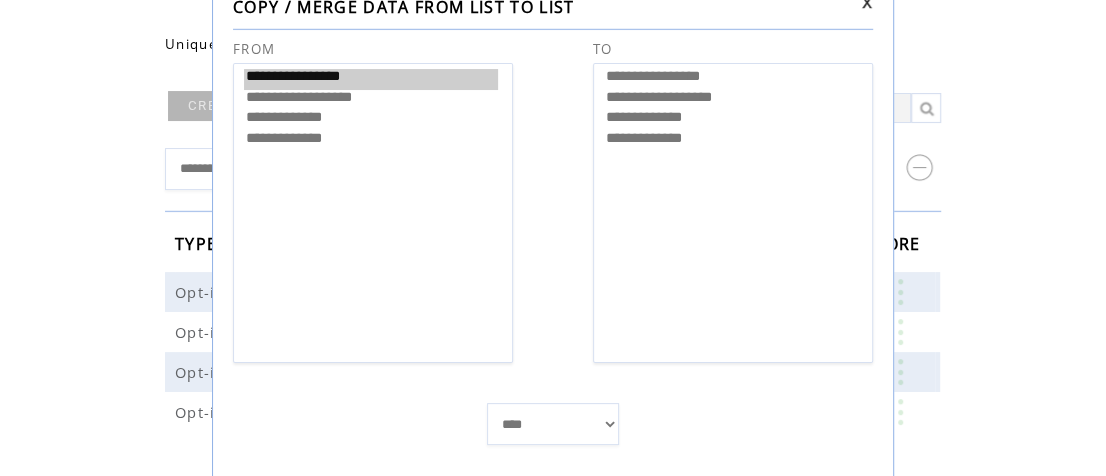 select on "******" 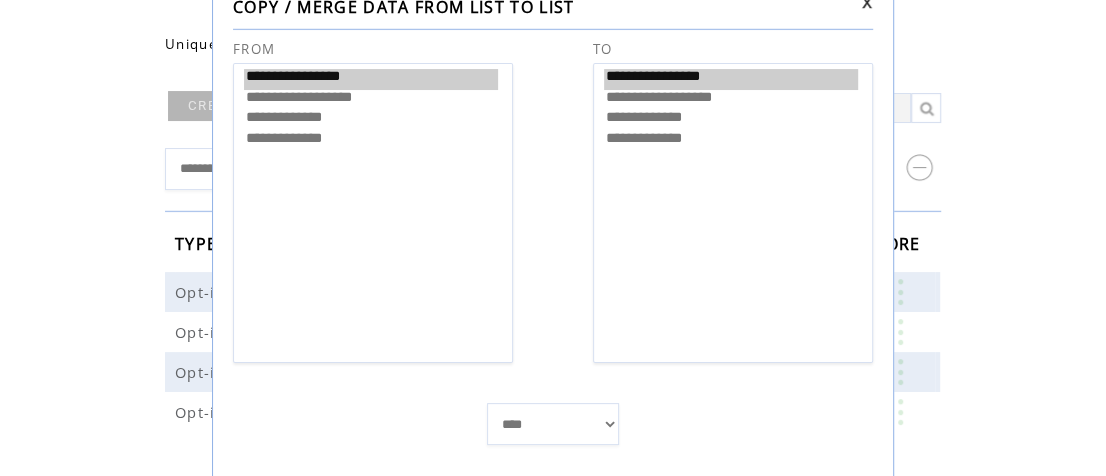 click on "**********" at bounding box center (731, 120) 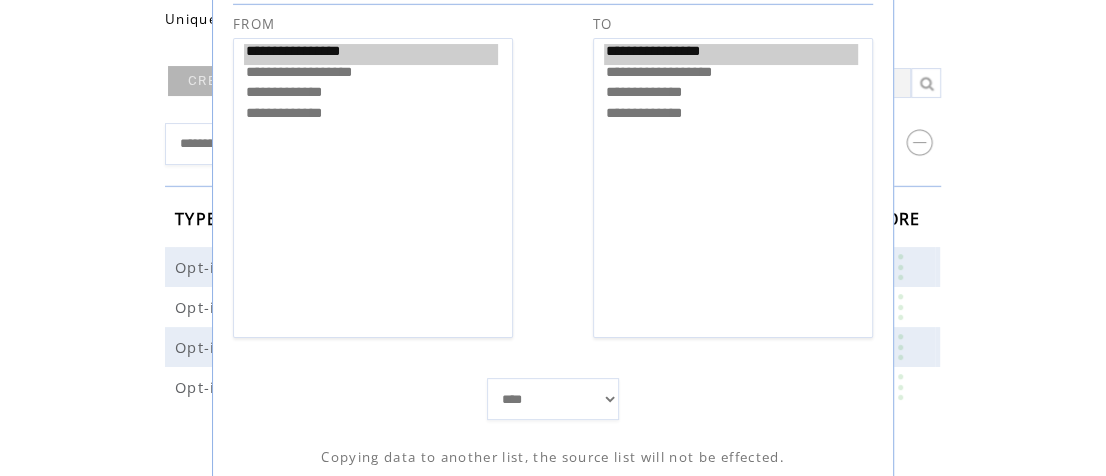scroll, scrollTop: 202, scrollLeft: 0, axis: vertical 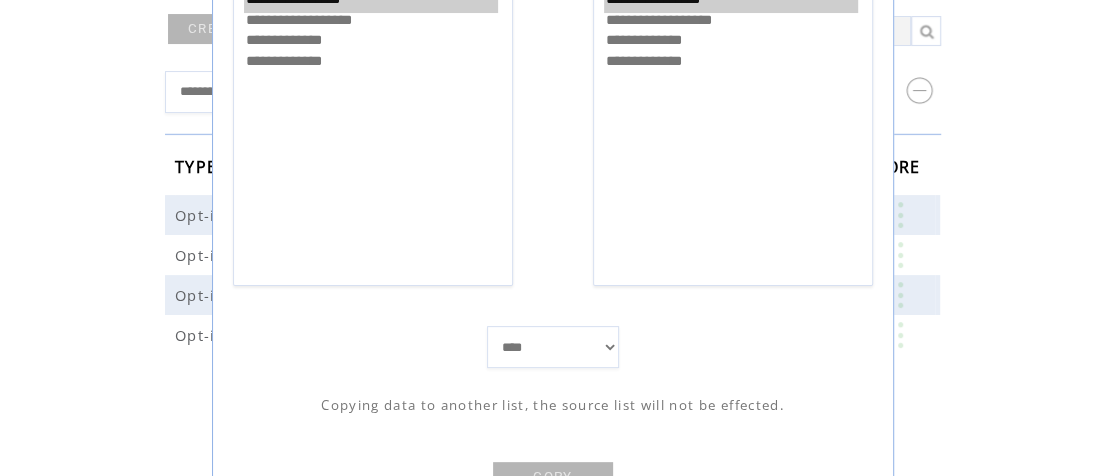 click on "**** *****" at bounding box center [553, 347] 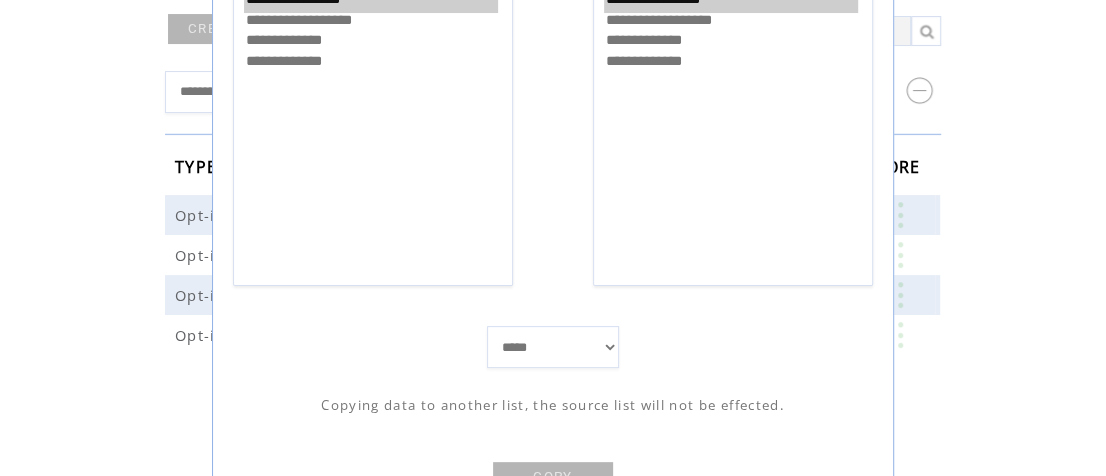 click on "**** *****" at bounding box center [553, 347] 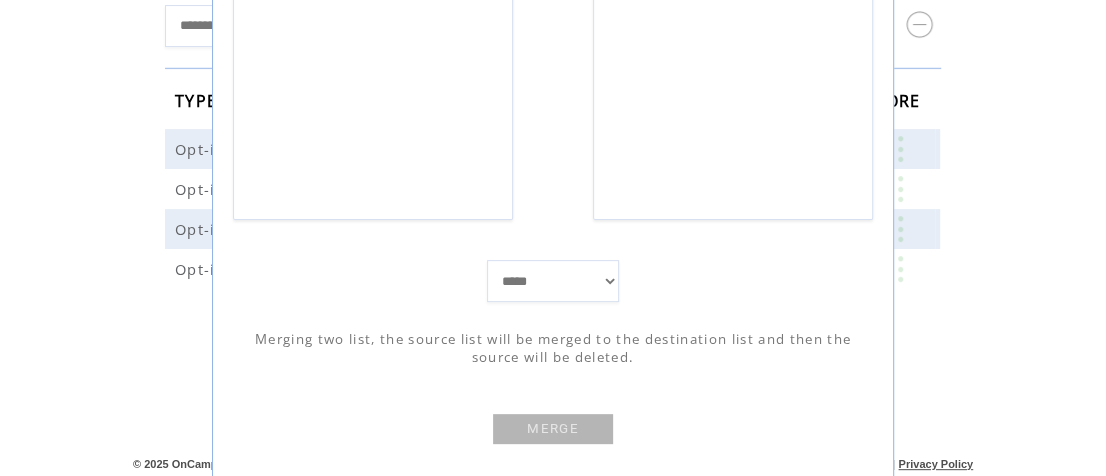 scroll, scrollTop: 272, scrollLeft: 0, axis: vertical 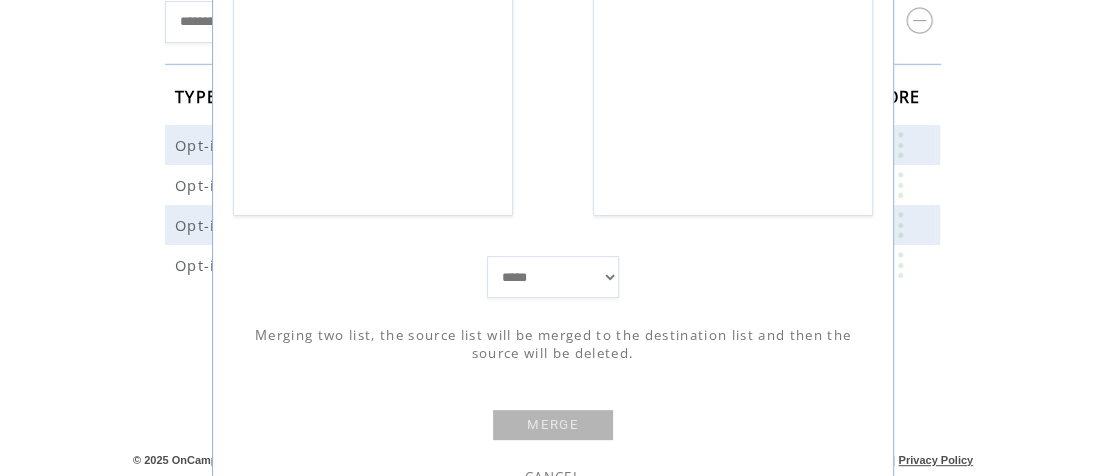 click on "MERGE" at bounding box center (553, 425) 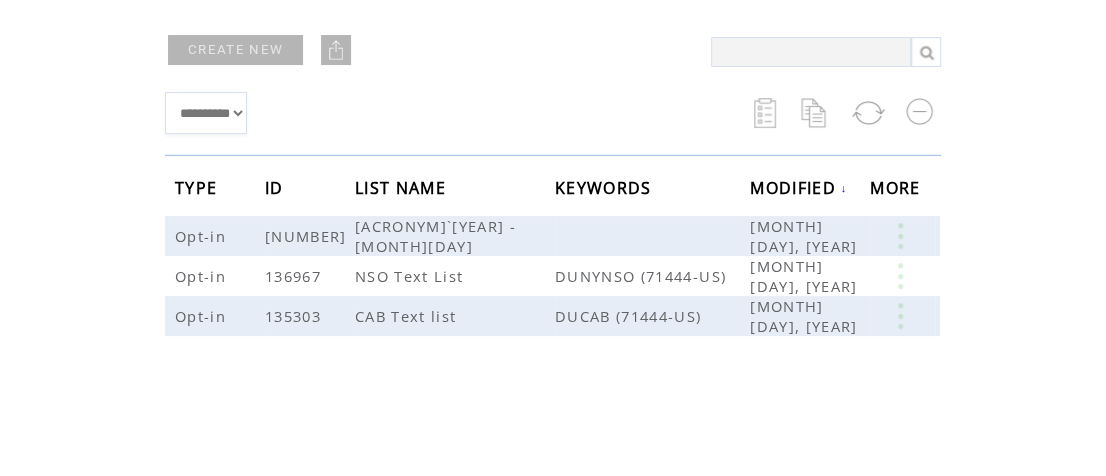 scroll, scrollTop: 106, scrollLeft: 0, axis: vertical 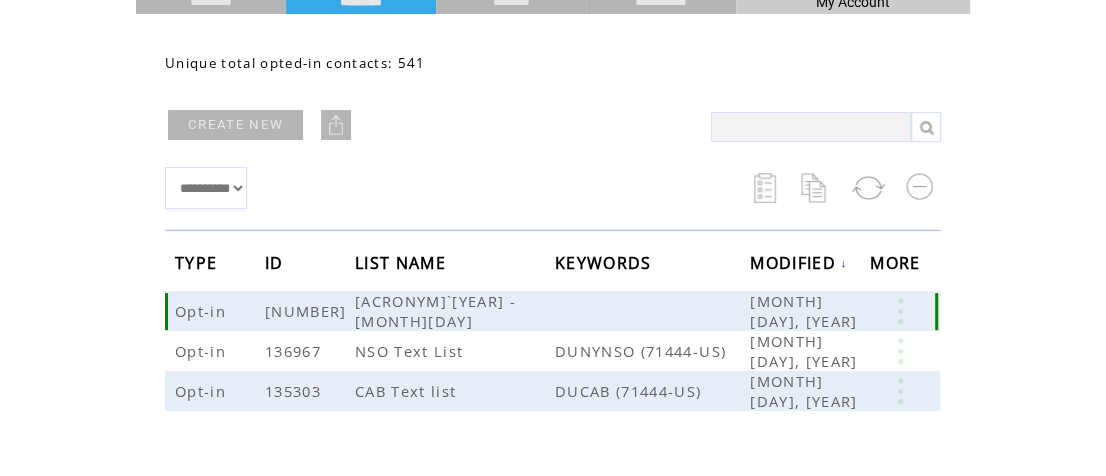 click at bounding box center (900, 311) 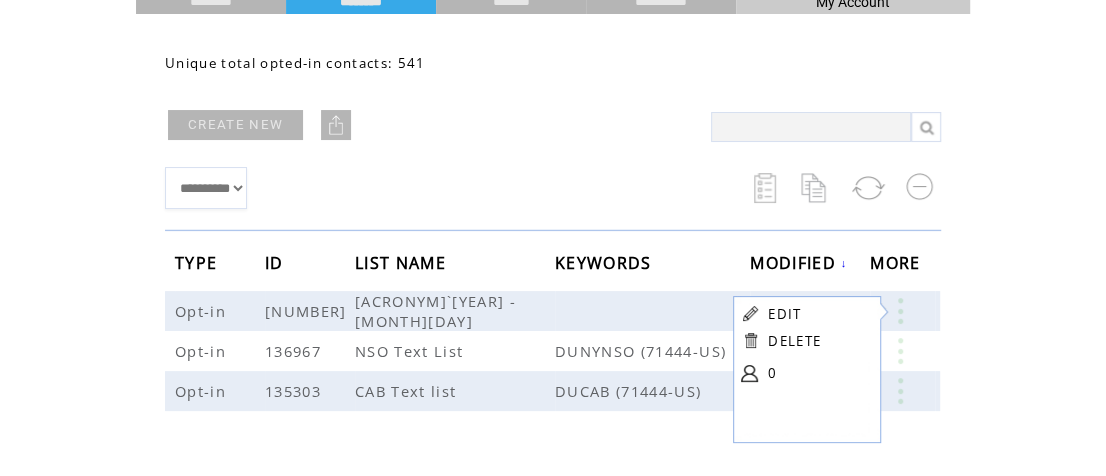 click at bounding box center [336, 125] 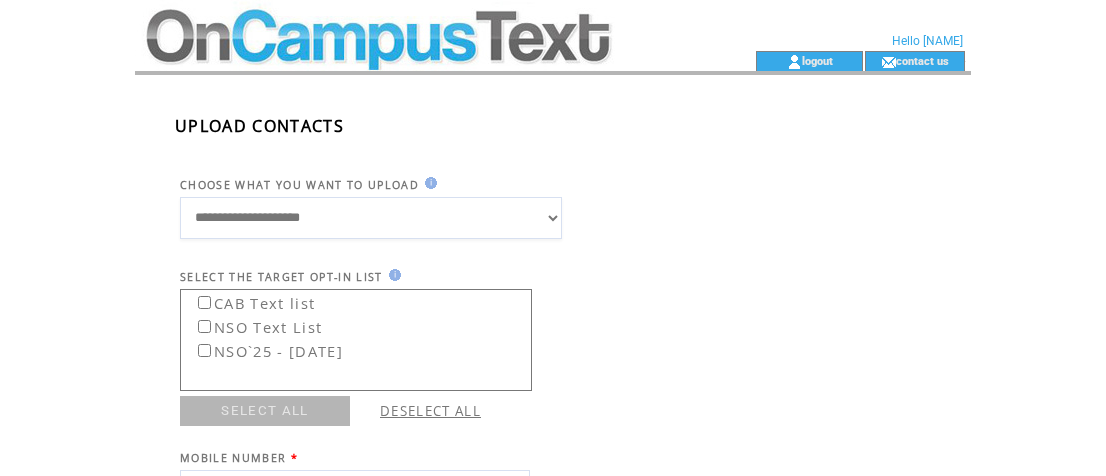 scroll, scrollTop: 0, scrollLeft: 0, axis: both 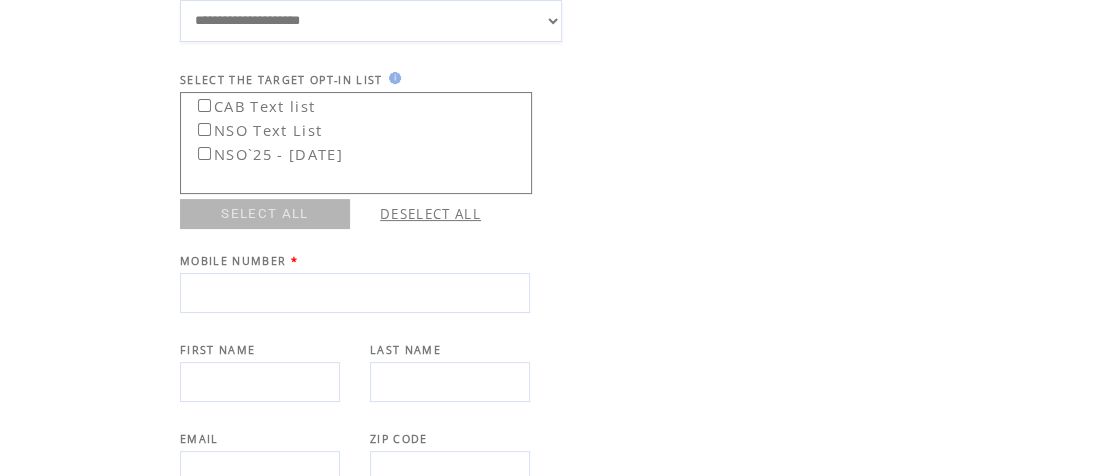 click on "**********" at bounding box center [371, 21] 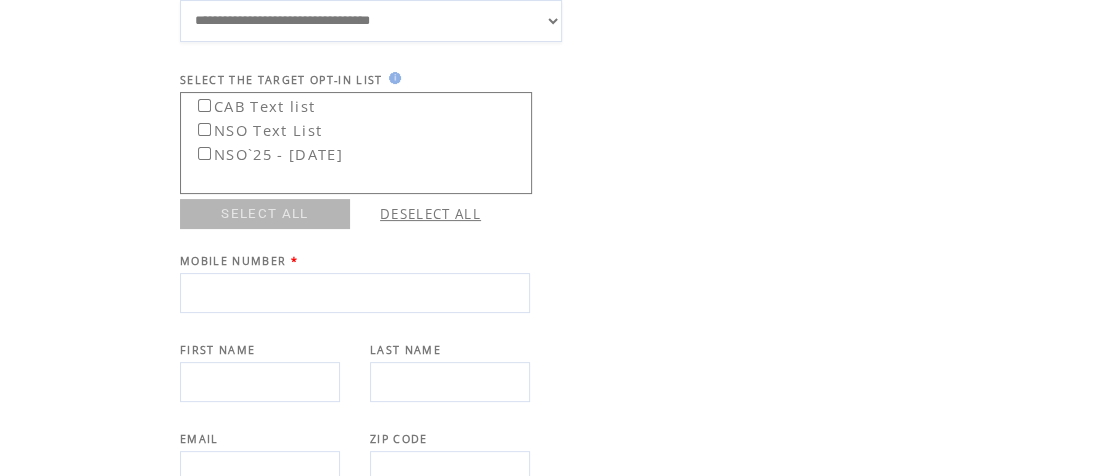 click on "**********" at bounding box center (371, 21) 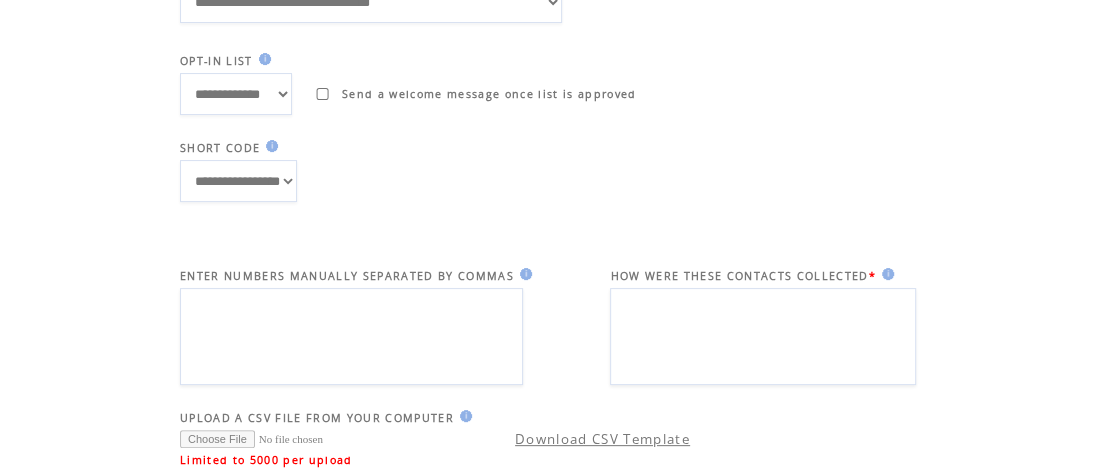 scroll, scrollTop: 226, scrollLeft: 0, axis: vertical 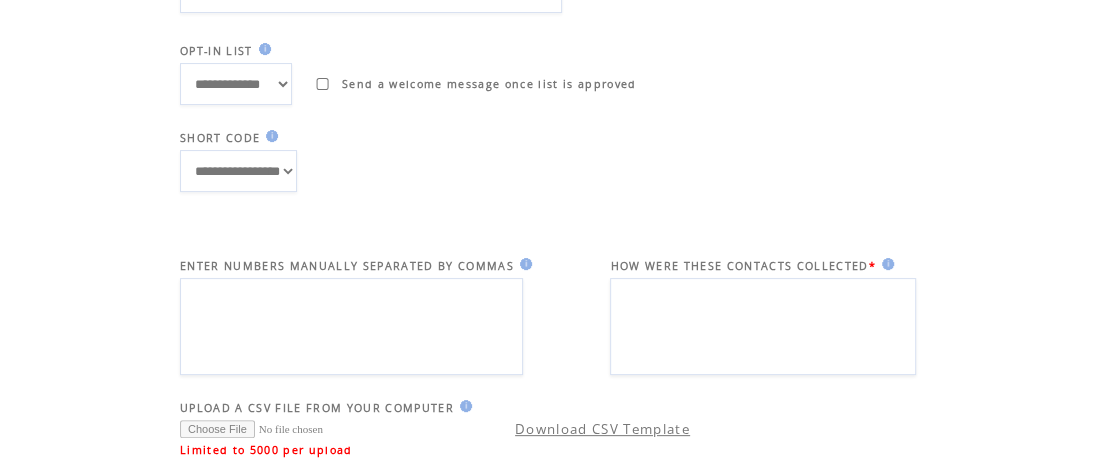 click on "[REDACTED] [REDACTED] [REDACTED] [REDACTED]" at bounding box center [236, 84] 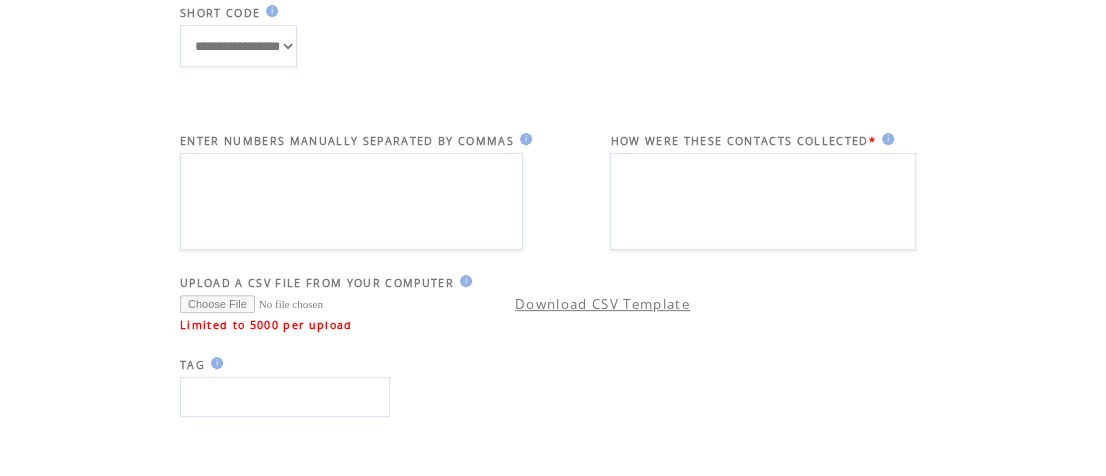 scroll, scrollTop: 355, scrollLeft: 0, axis: vertical 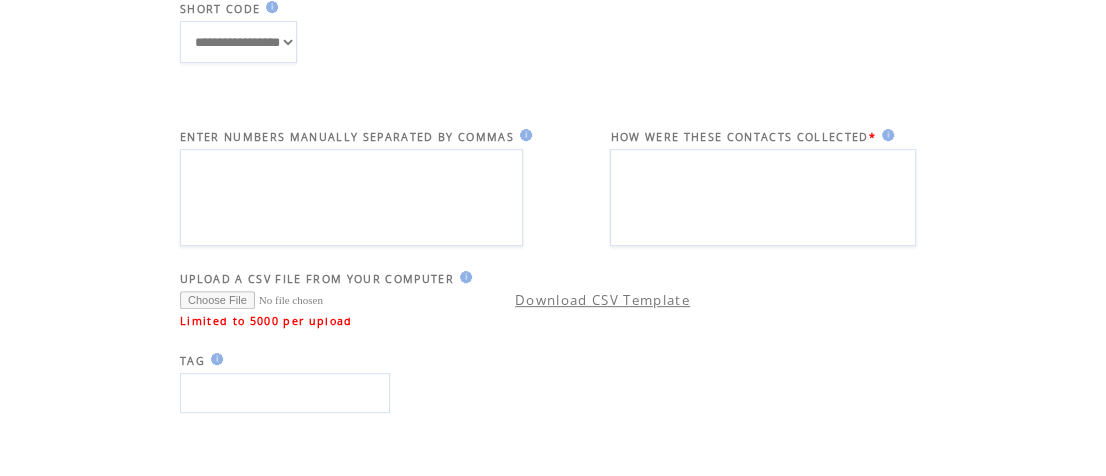 click on "Download CSV Template" at bounding box center (602, 300) 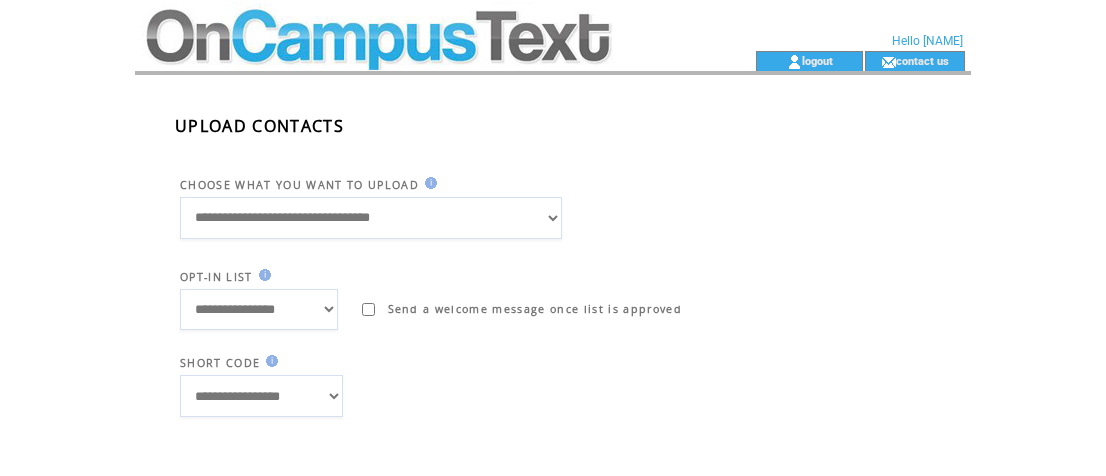 scroll, scrollTop: 0, scrollLeft: 0, axis: both 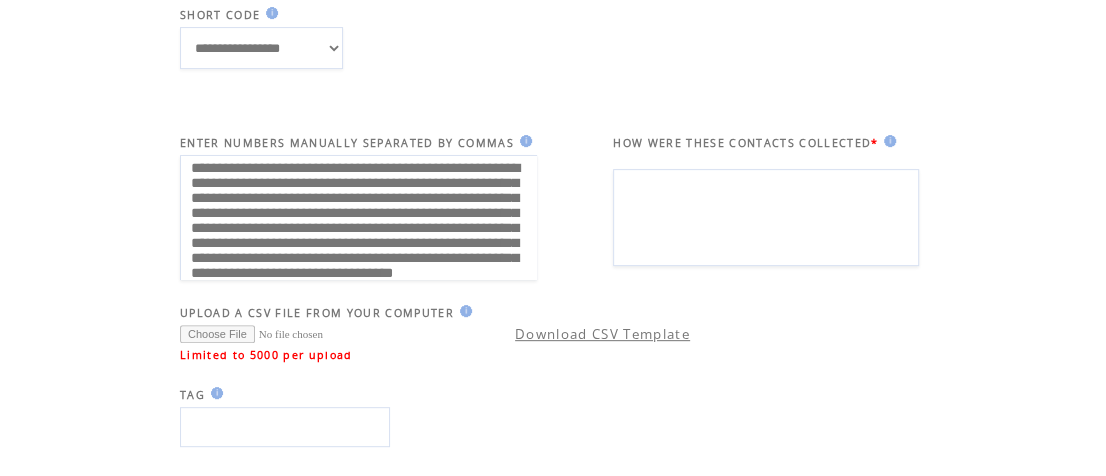 click at bounding box center [766, 217] 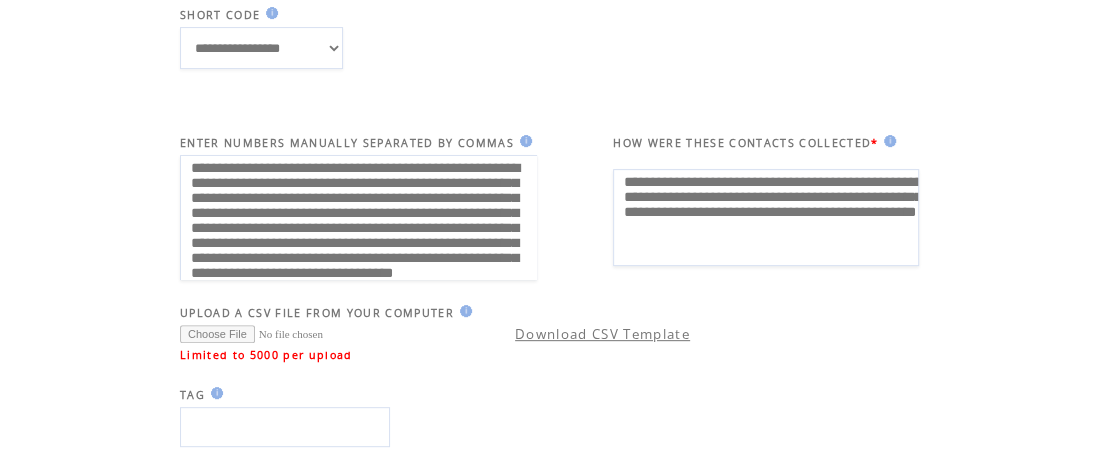 type on "**********" 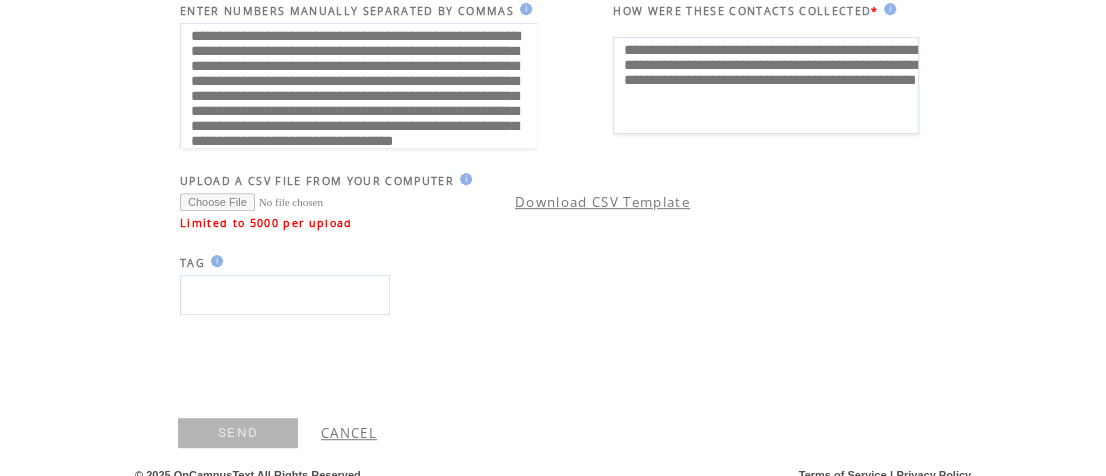 scroll, scrollTop: 494, scrollLeft: 0, axis: vertical 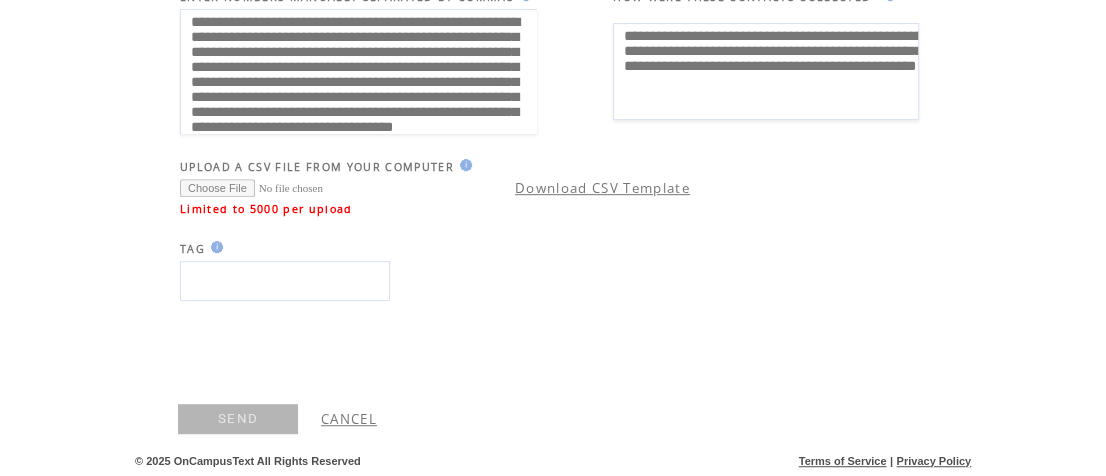 click on "SEND" at bounding box center [238, 419] 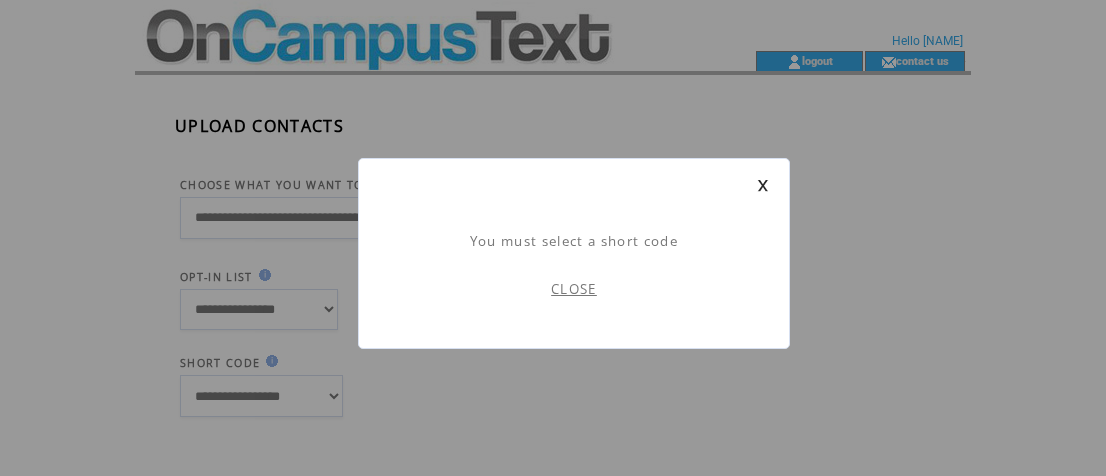 scroll, scrollTop: 0, scrollLeft: 0, axis: both 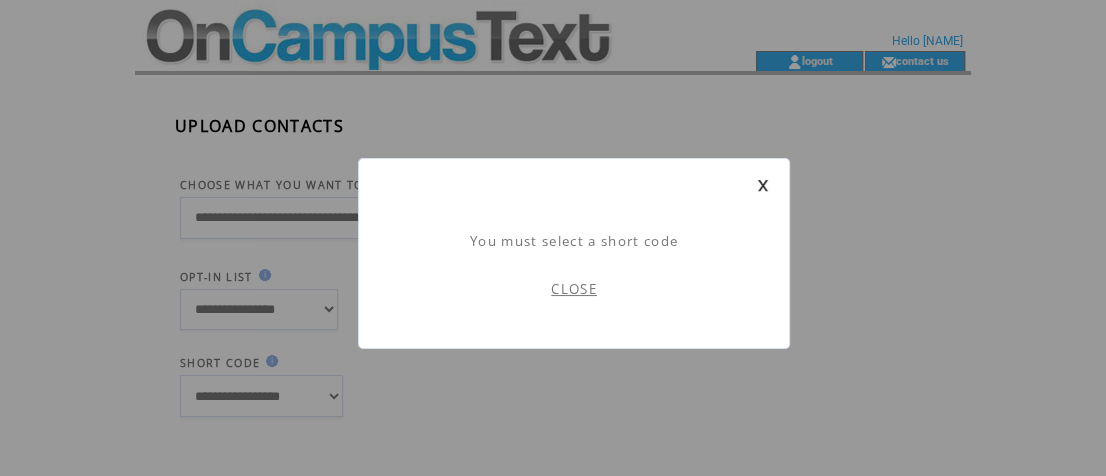click on "CLOSE" at bounding box center [574, 289] 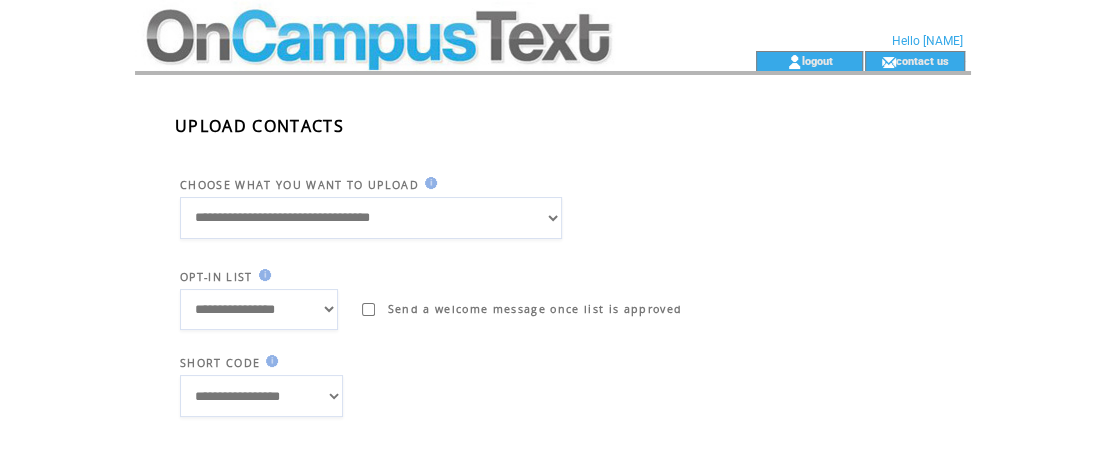 scroll, scrollTop: 0, scrollLeft: 0, axis: both 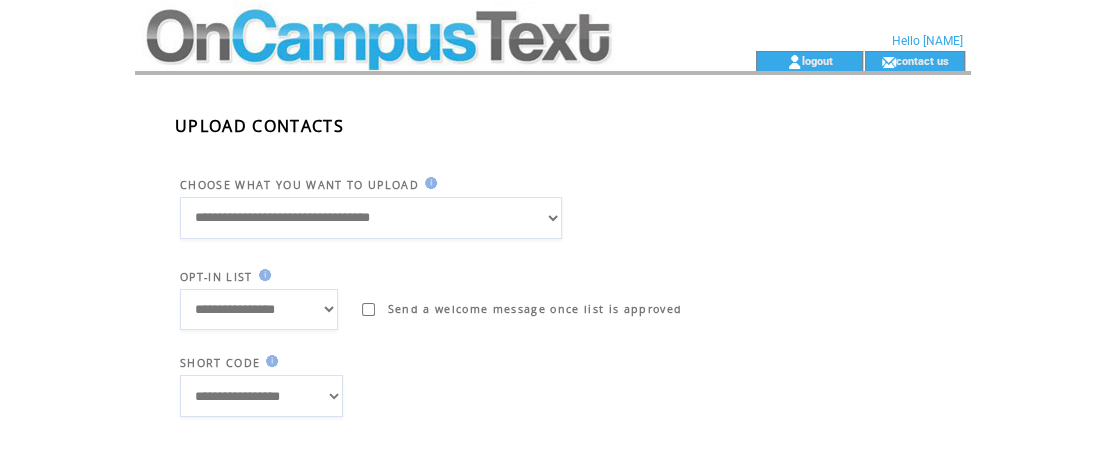 click on "**********" at bounding box center [261, 396] 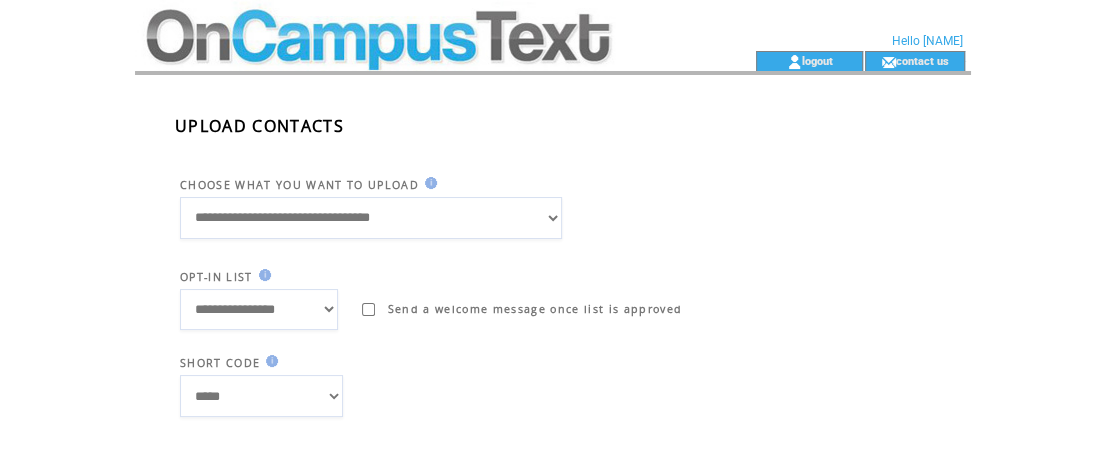 click on "**********" at bounding box center [573, 549] 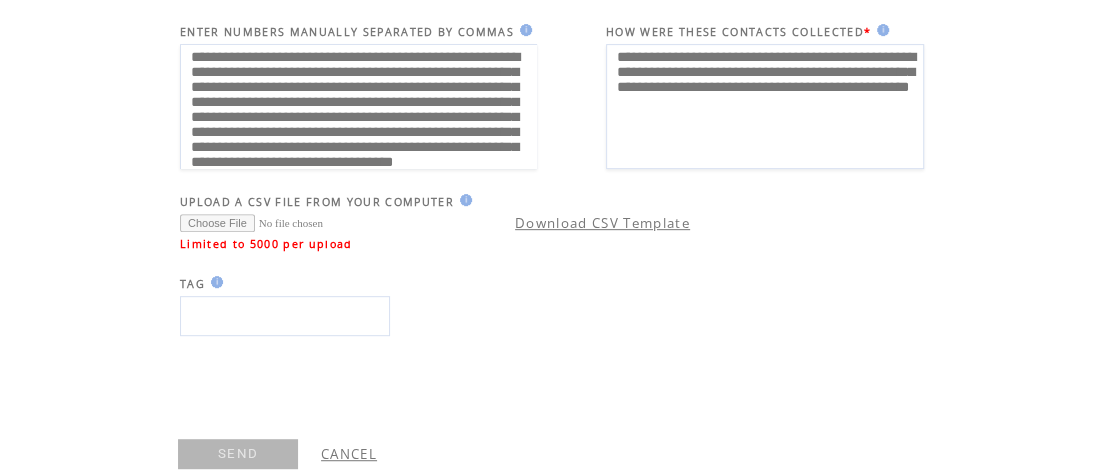 scroll, scrollTop: 494, scrollLeft: 0, axis: vertical 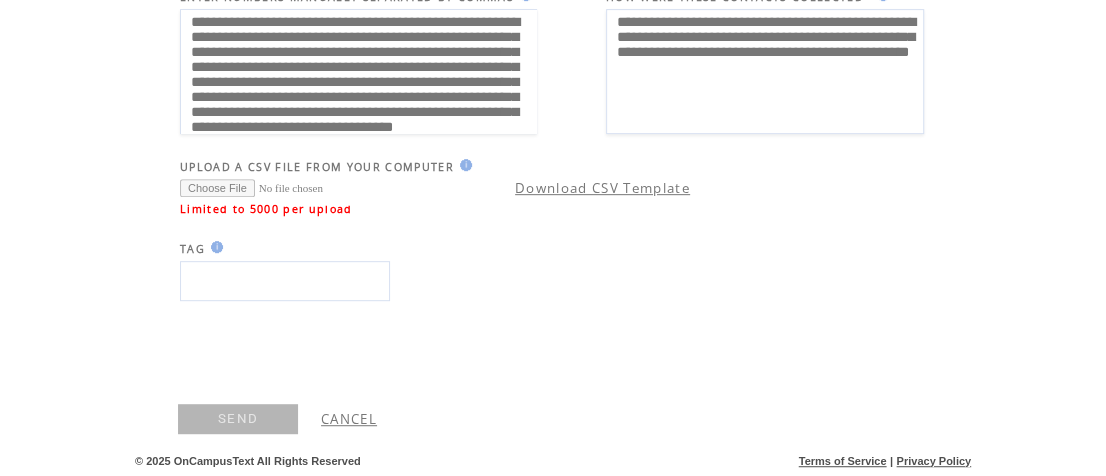 click on "SEND" at bounding box center (238, 419) 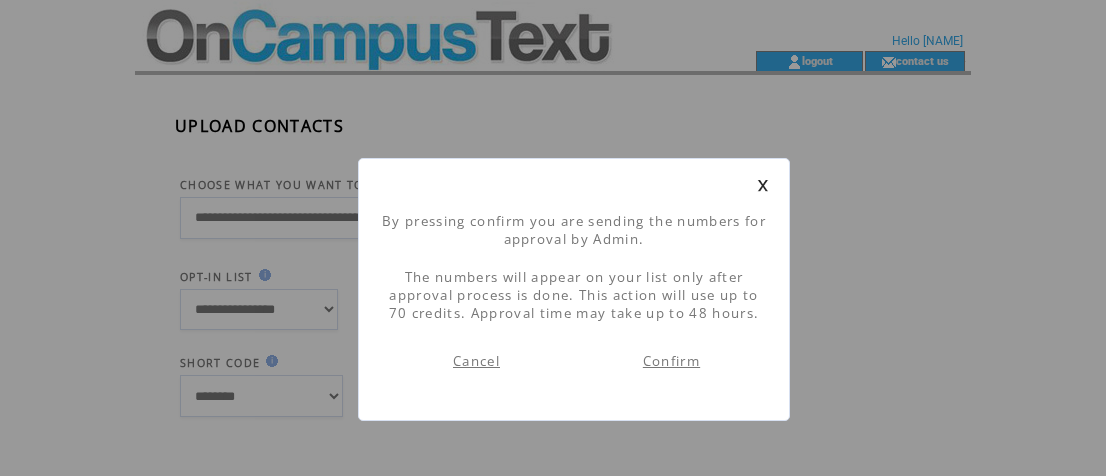 scroll, scrollTop: 0, scrollLeft: 0, axis: both 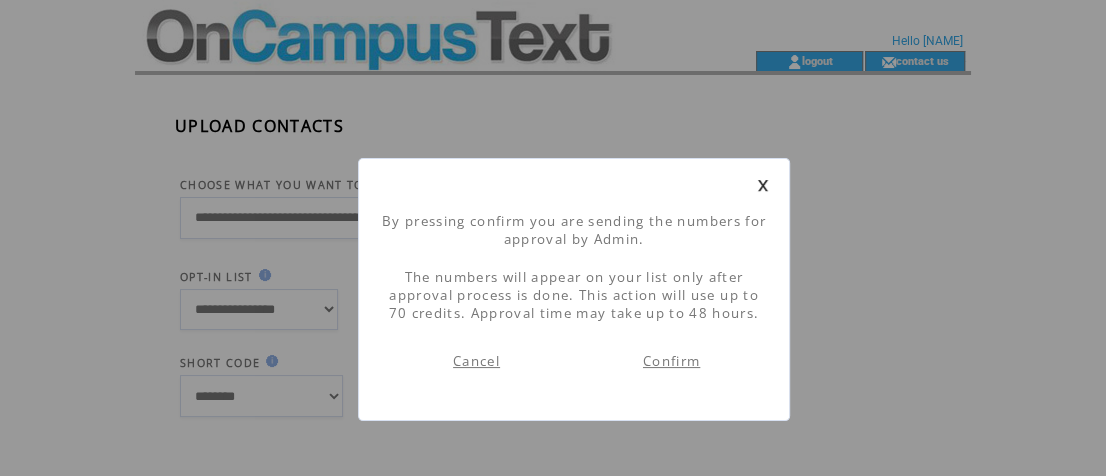 click on "Confirm" at bounding box center (671, 361) 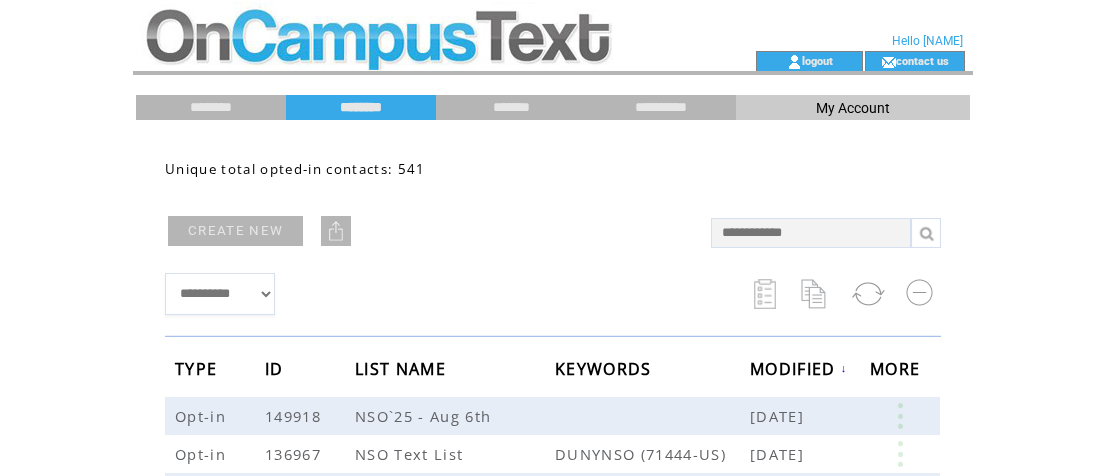 scroll, scrollTop: 0, scrollLeft: 0, axis: both 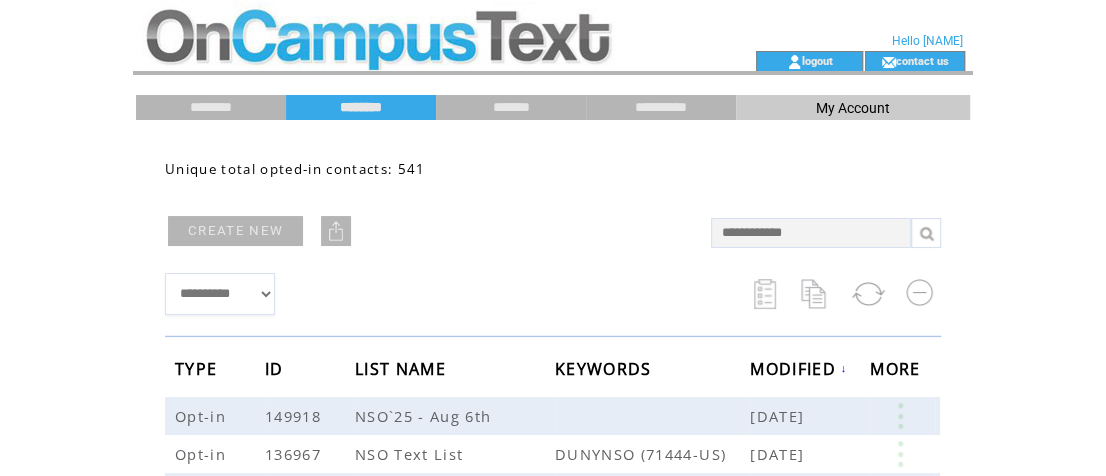 click on "Unique total opted-in contacts: 541" at bounding box center (428, 184) 